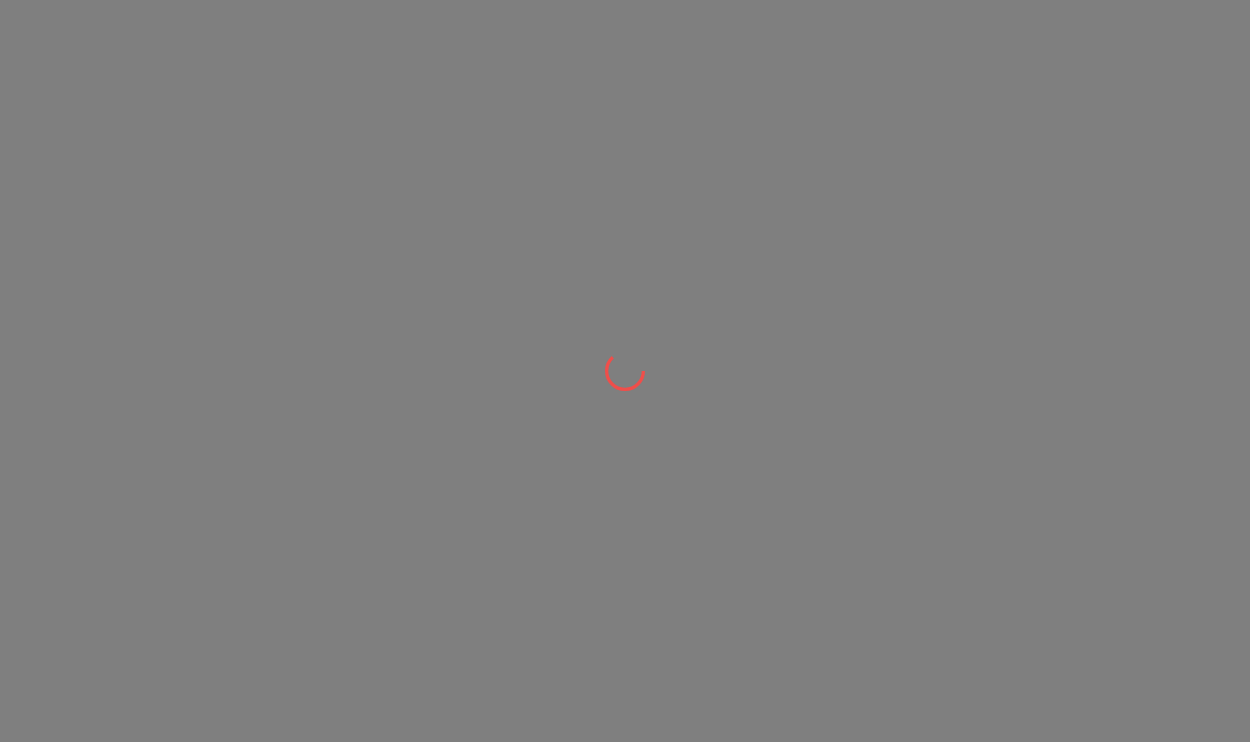 scroll, scrollTop: 0, scrollLeft: 0, axis: both 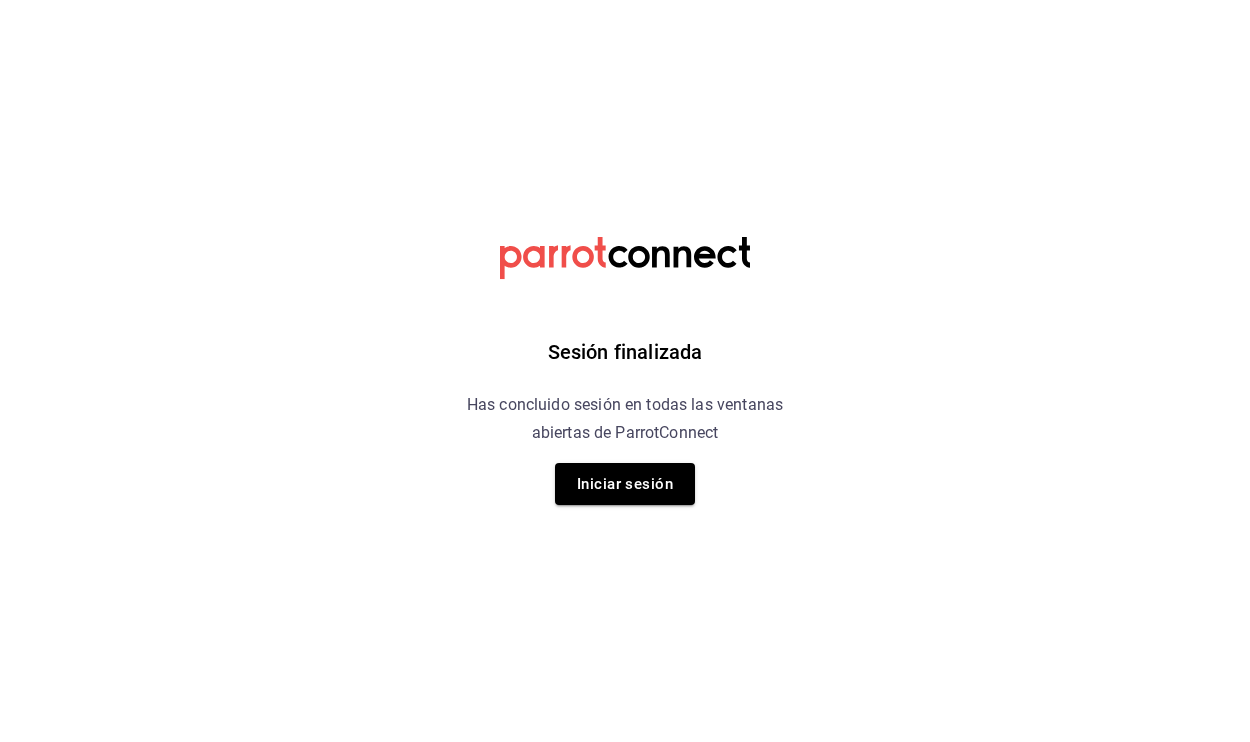 click on "Sesión finalizada Has concluido sesión en todas las ventanas abiertas de ParrotConnect Iniciar sesión" at bounding box center [625, 371] 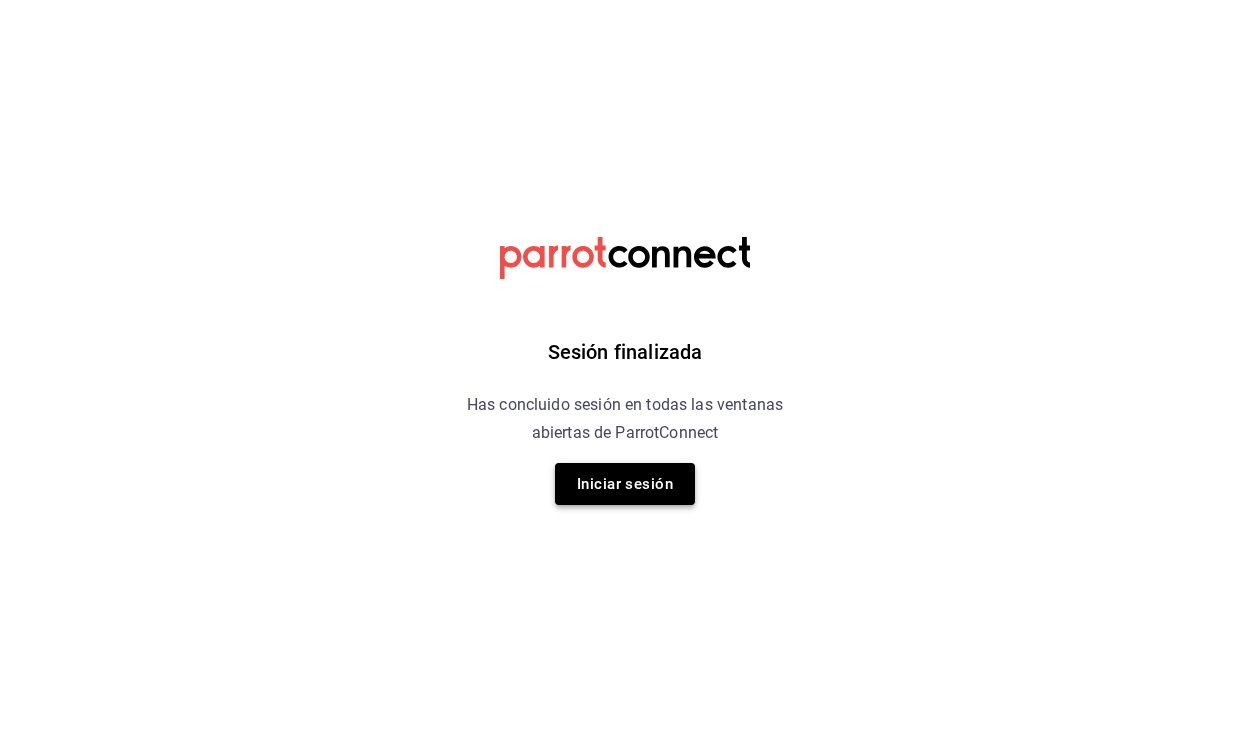 click on "Iniciar sesión" at bounding box center (625, 484) 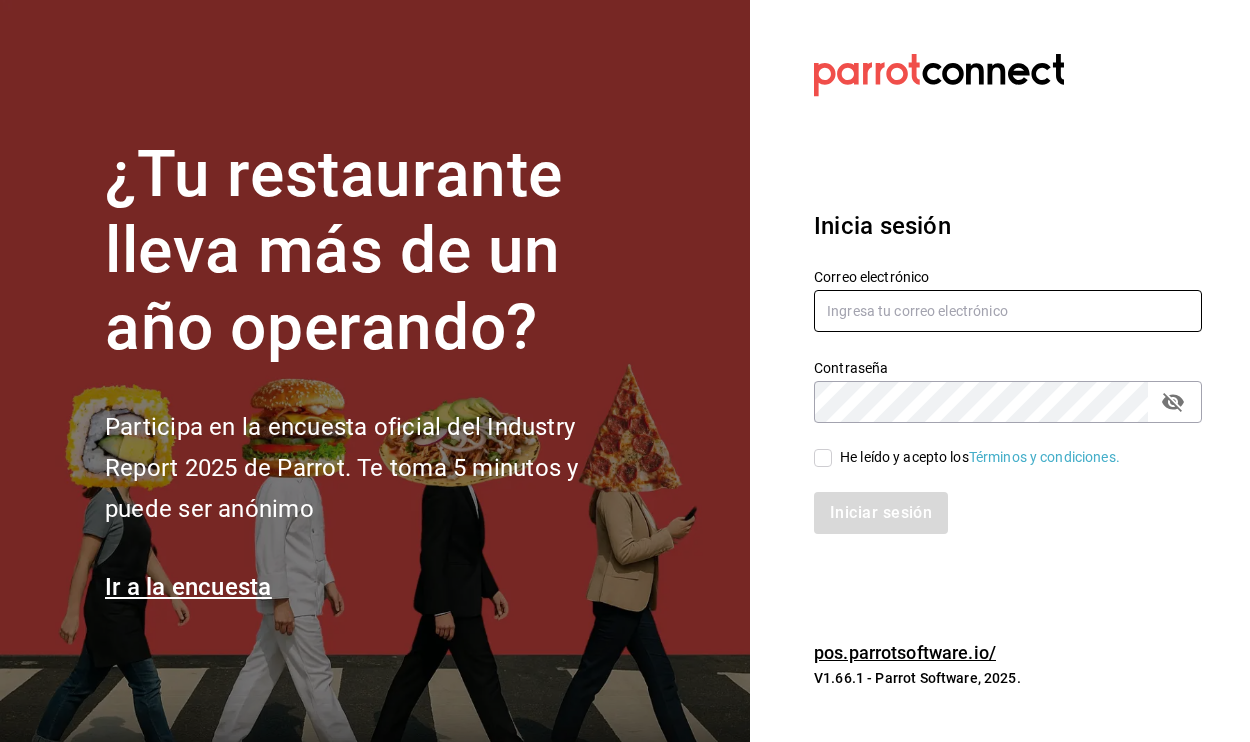 click at bounding box center [1008, 311] 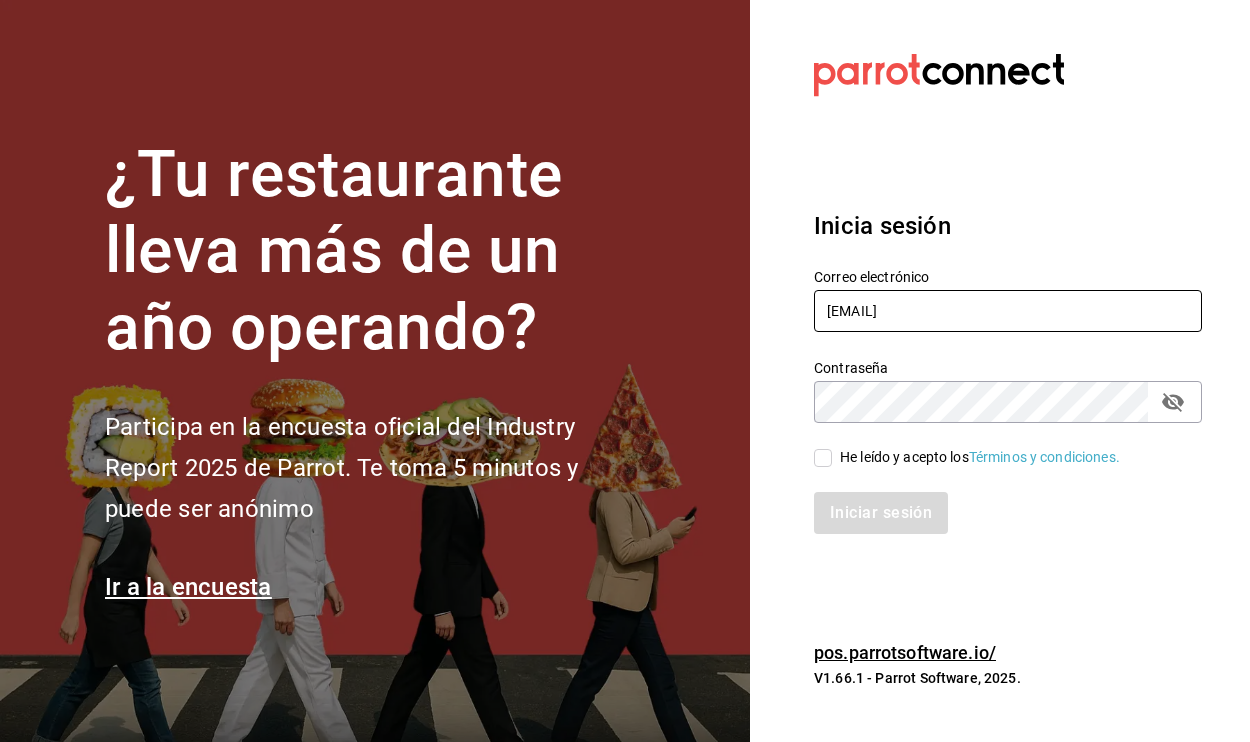type on "[EMAIL]" 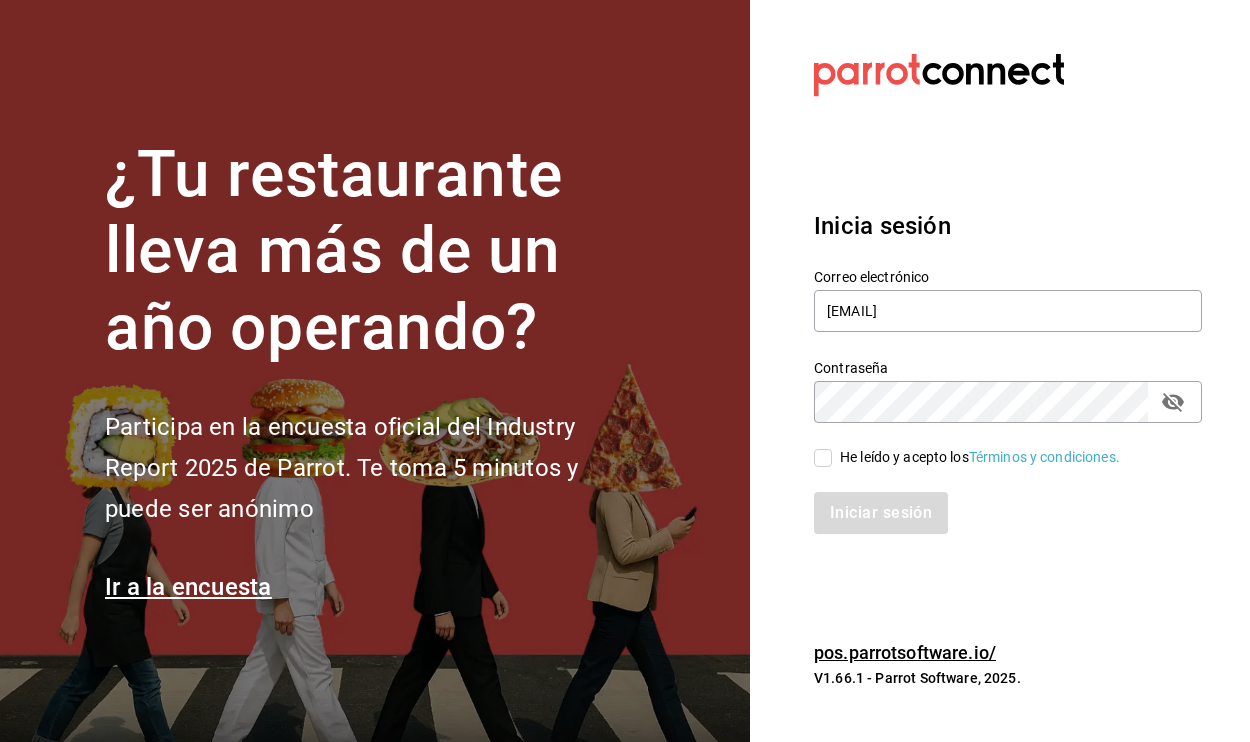 click on "He leído y acepto los  Términos y condiciones." at bounding box center [823, 458] 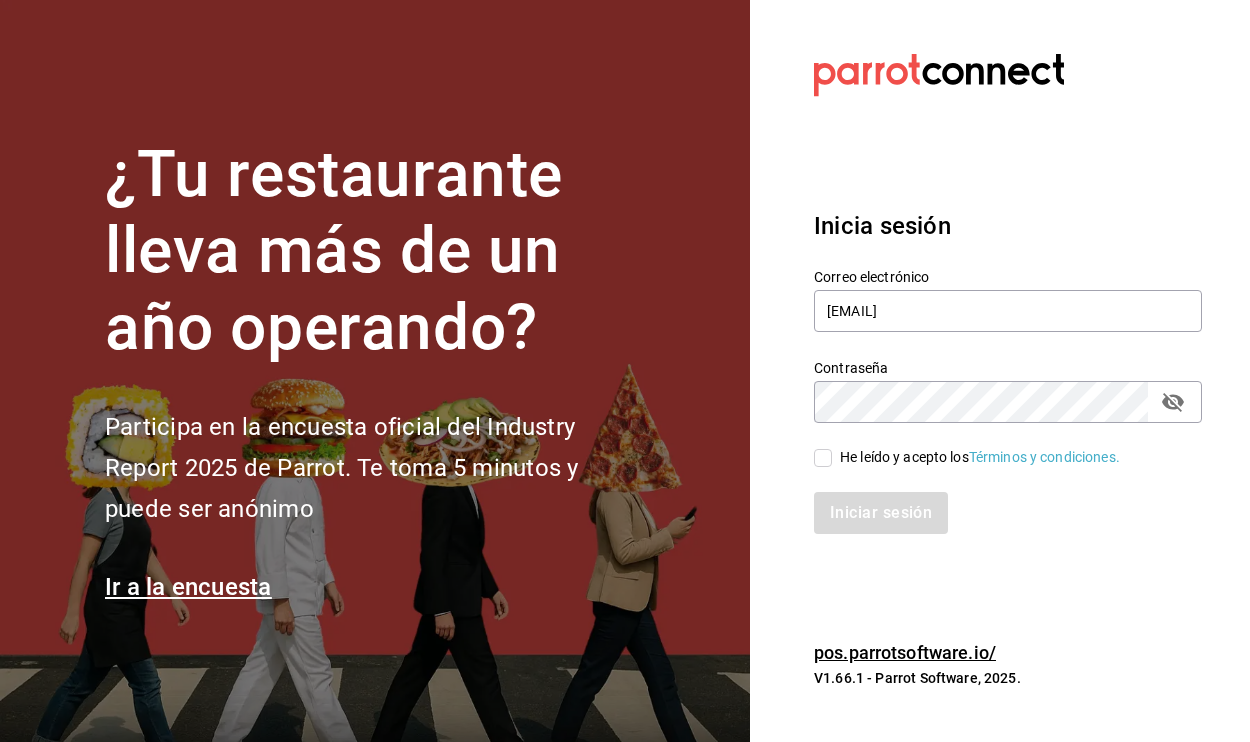 checkbox on "true" 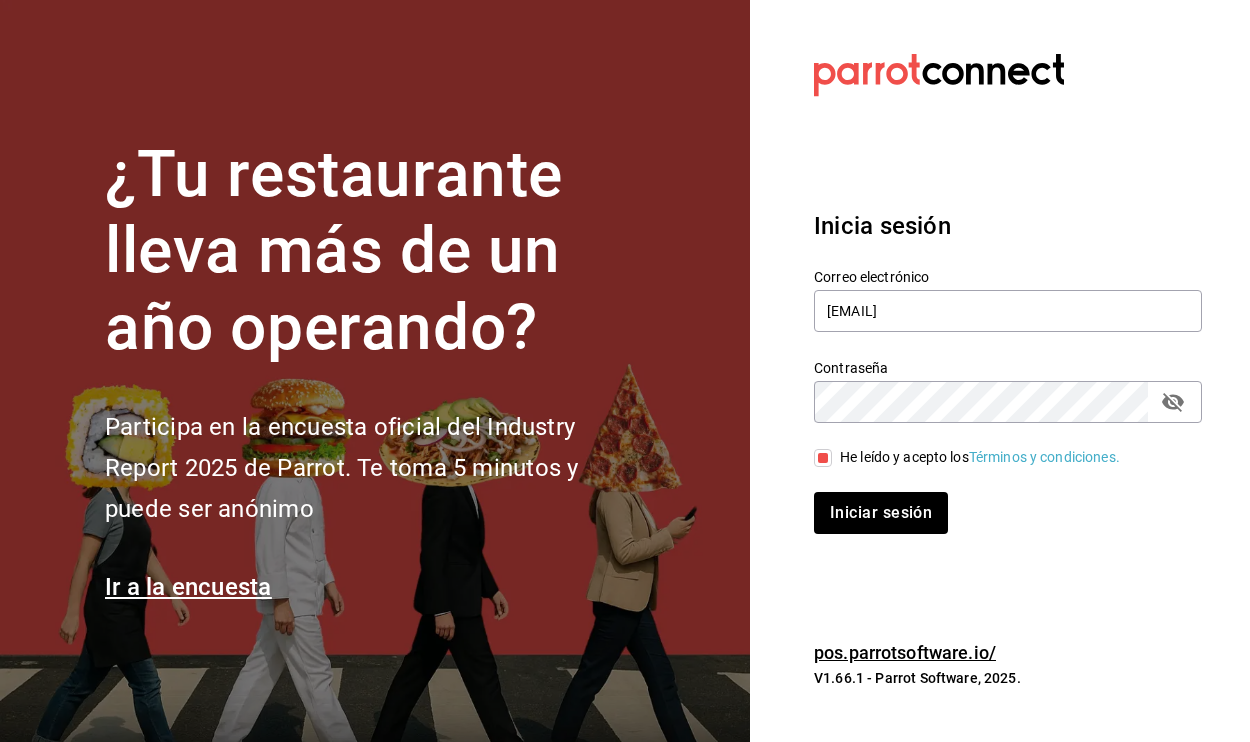 click 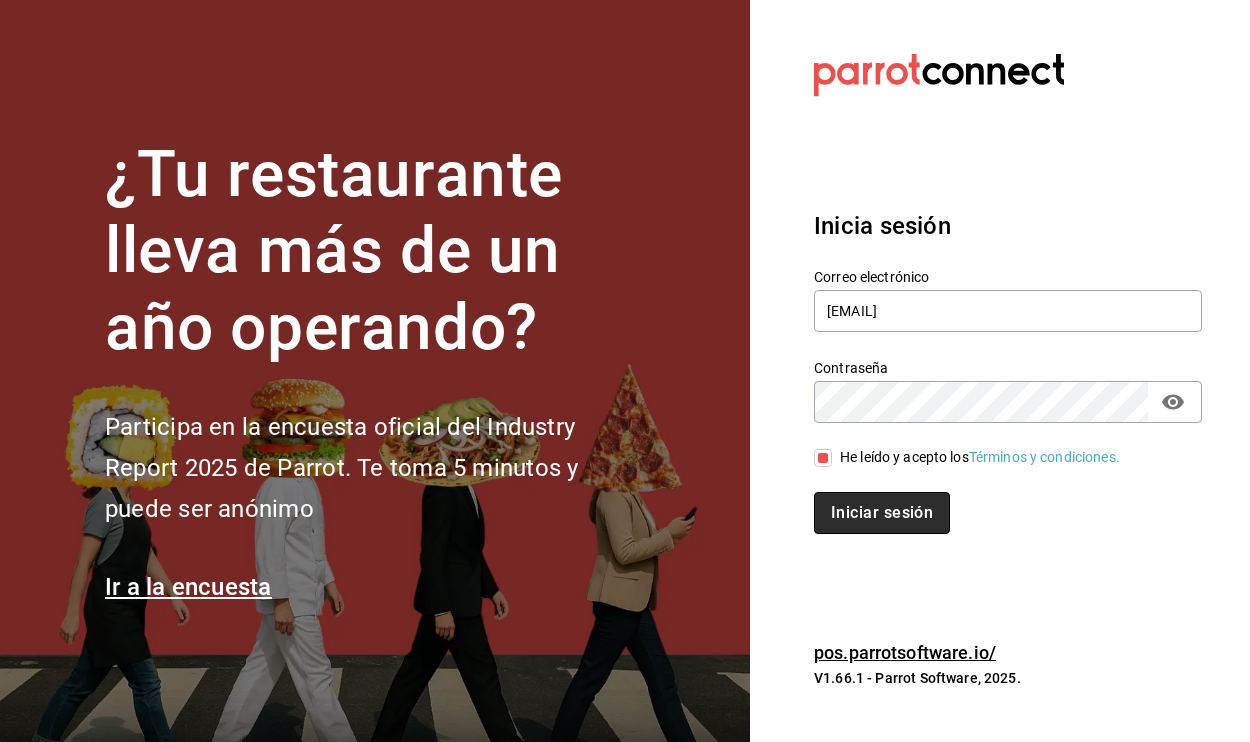 click on "Iniciar sesión" at bounding box center (882, 513) 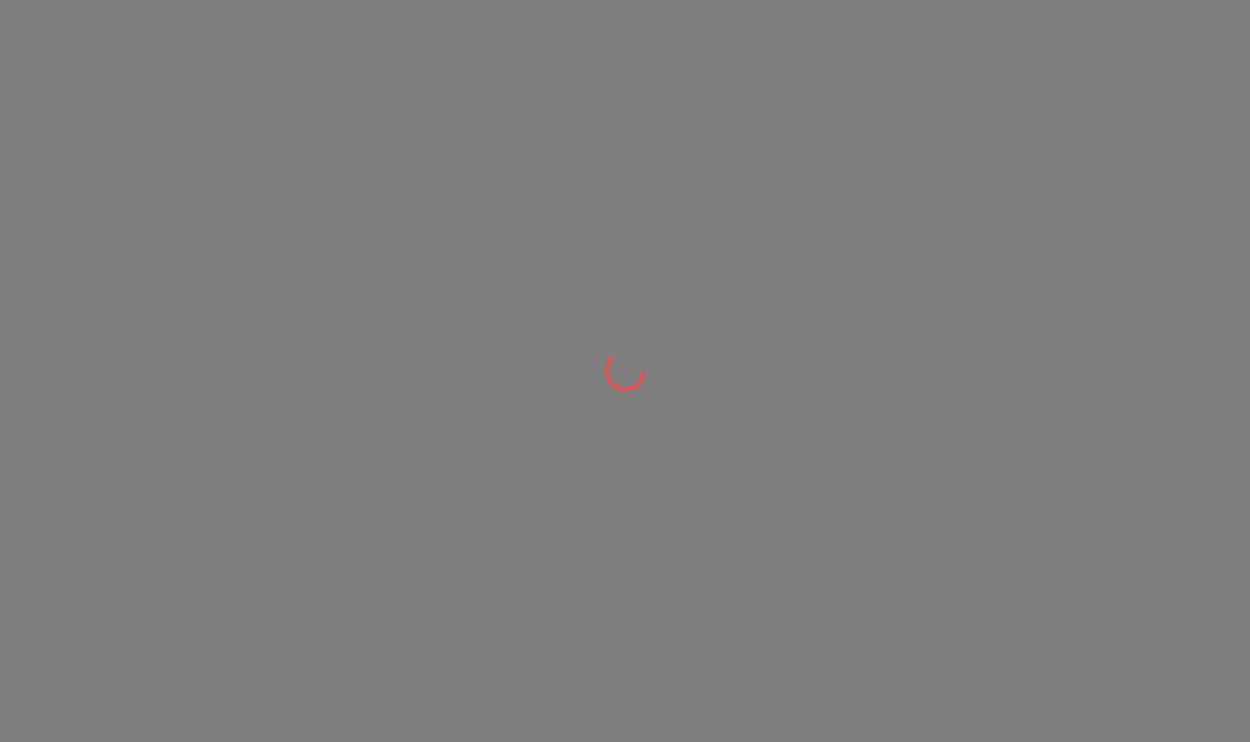 scroll, scrollTop: 0, scrollLeft: 0, axis: both 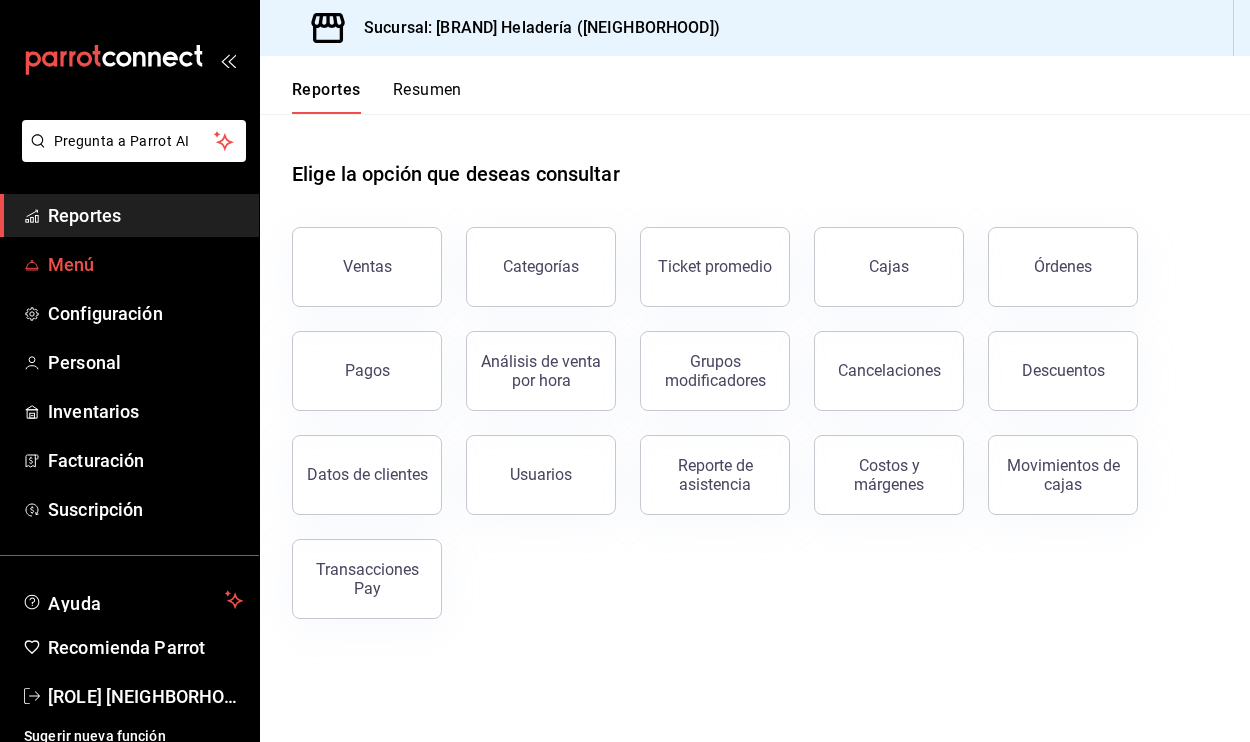 click on "Menú" at bounding box center [145, 264] 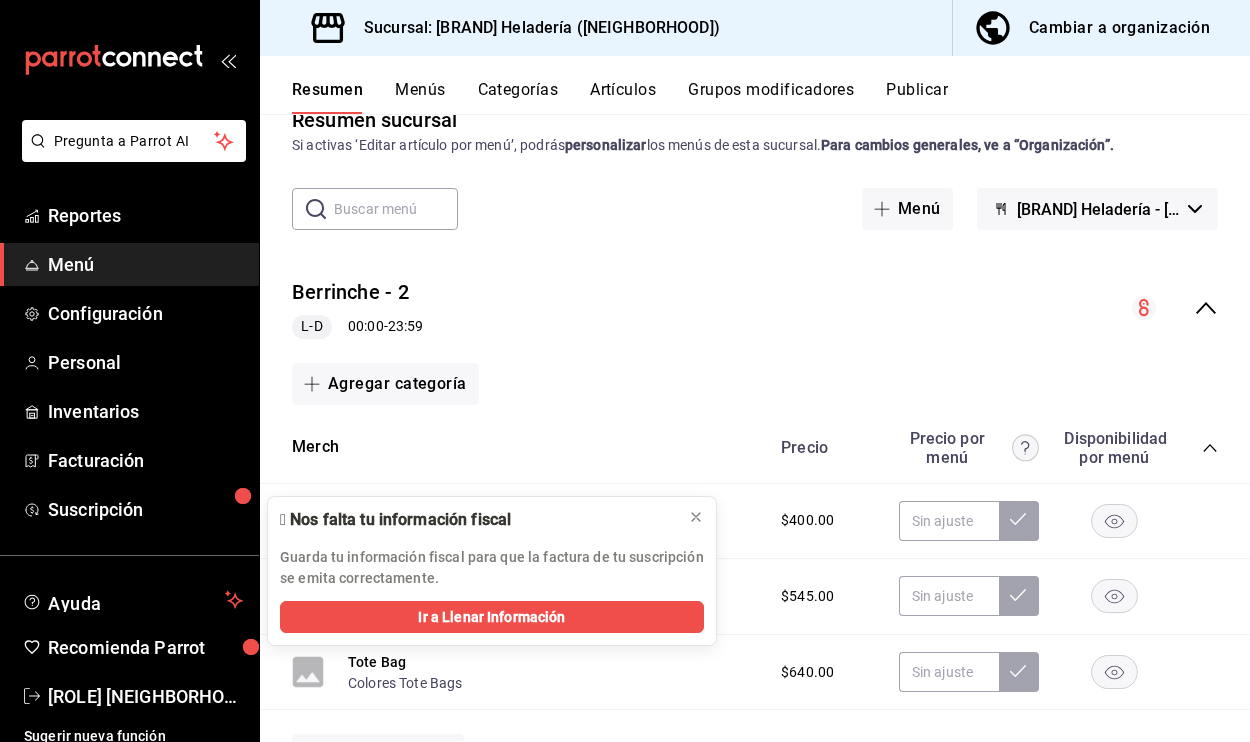 scroll, scrollTop: 12, scrollLeft: 0, axis: vertical 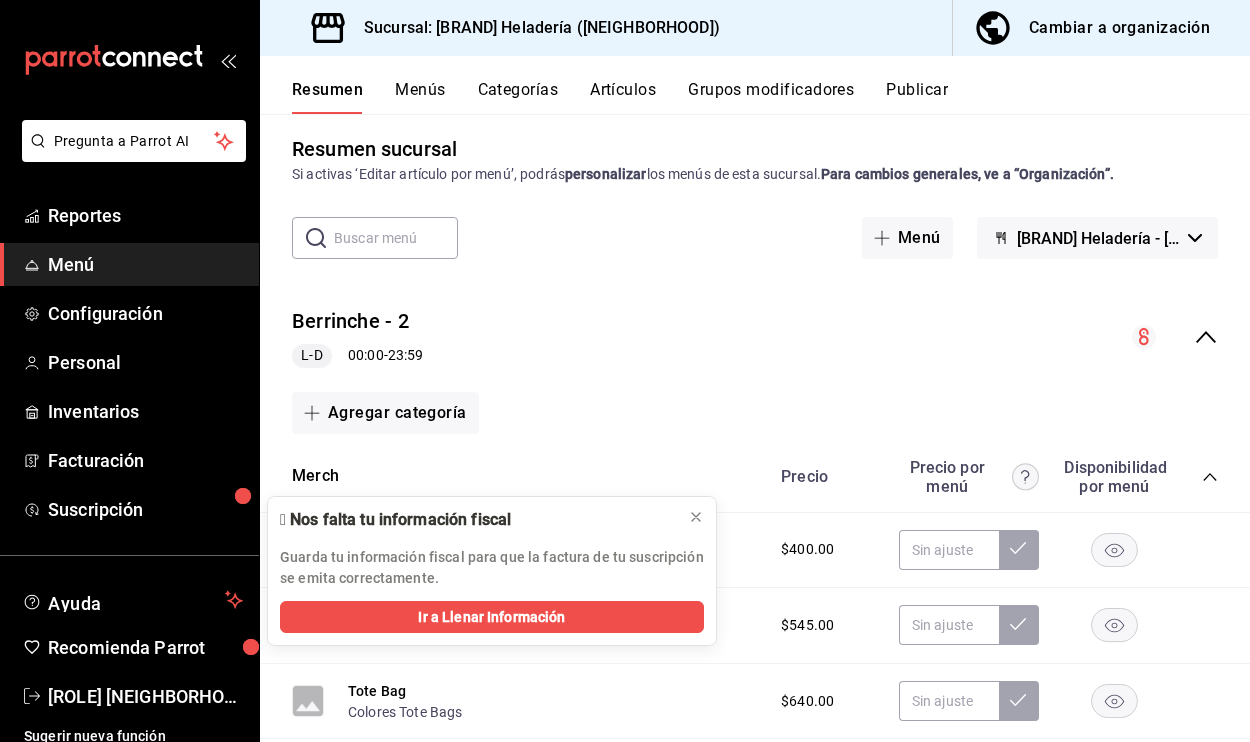 click 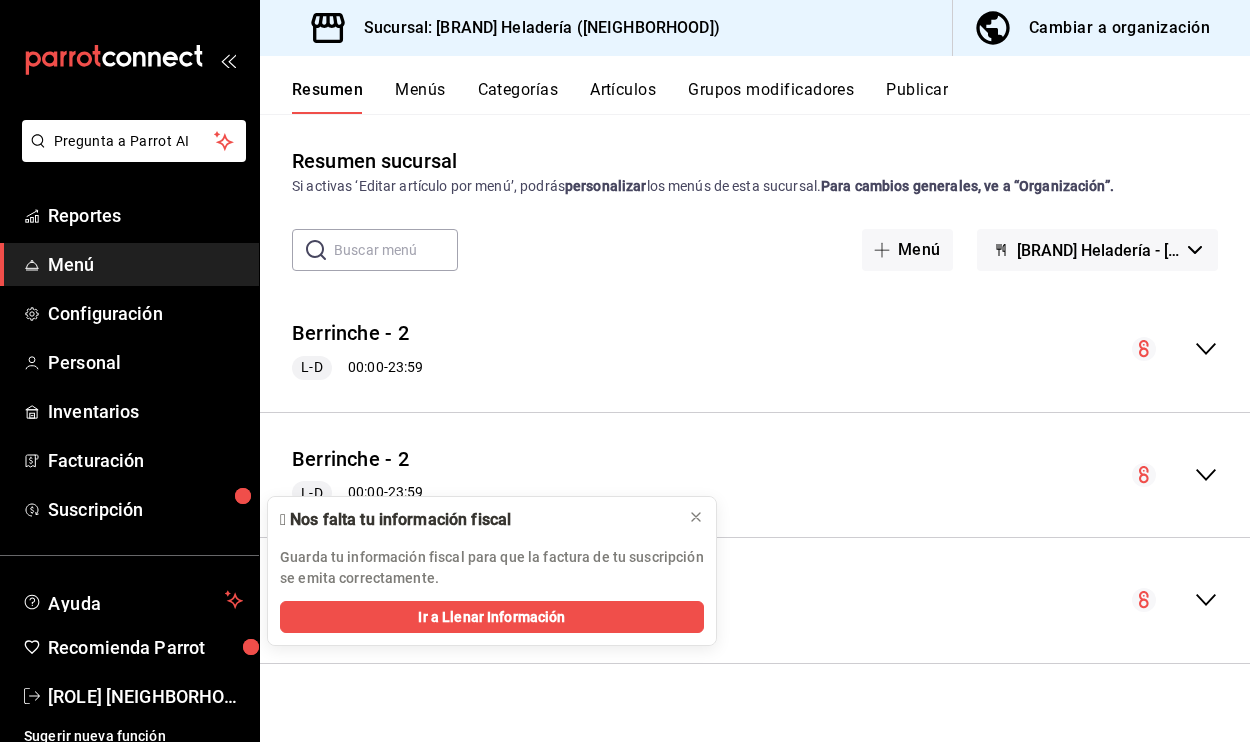 scroll, scrollTop: 0, scrollLeft: 0, axis: both 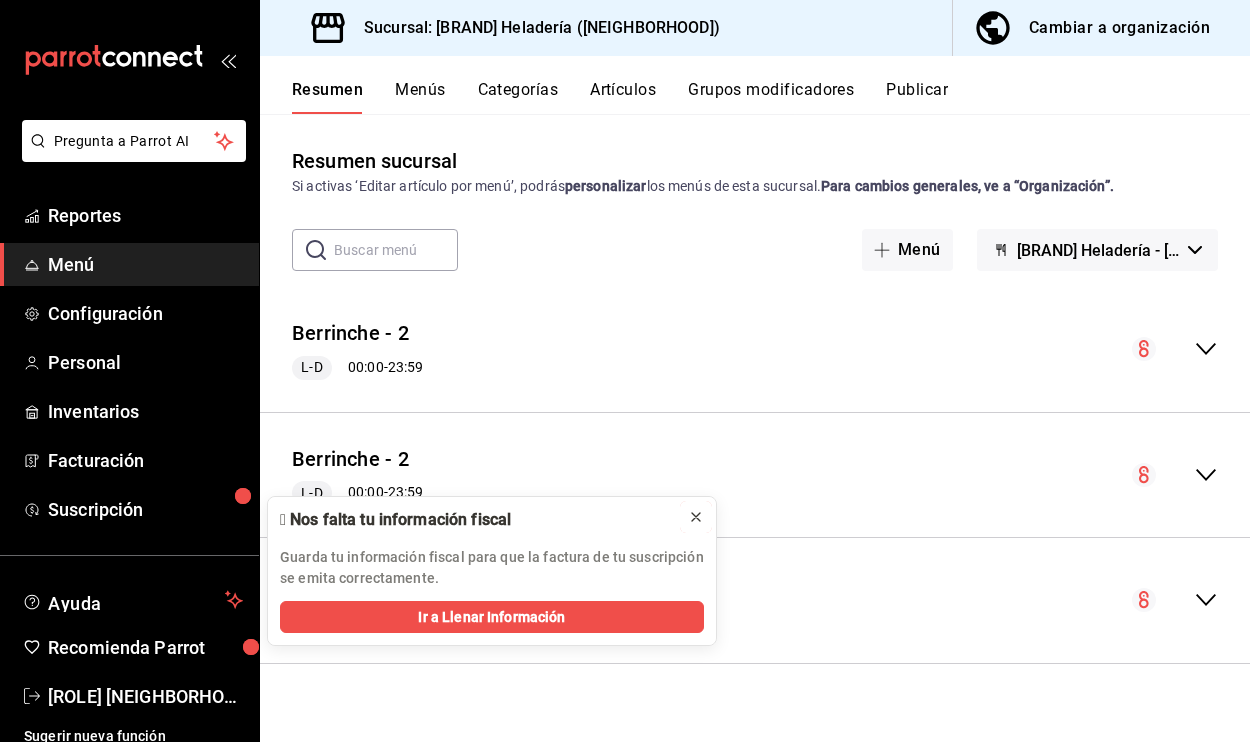 click 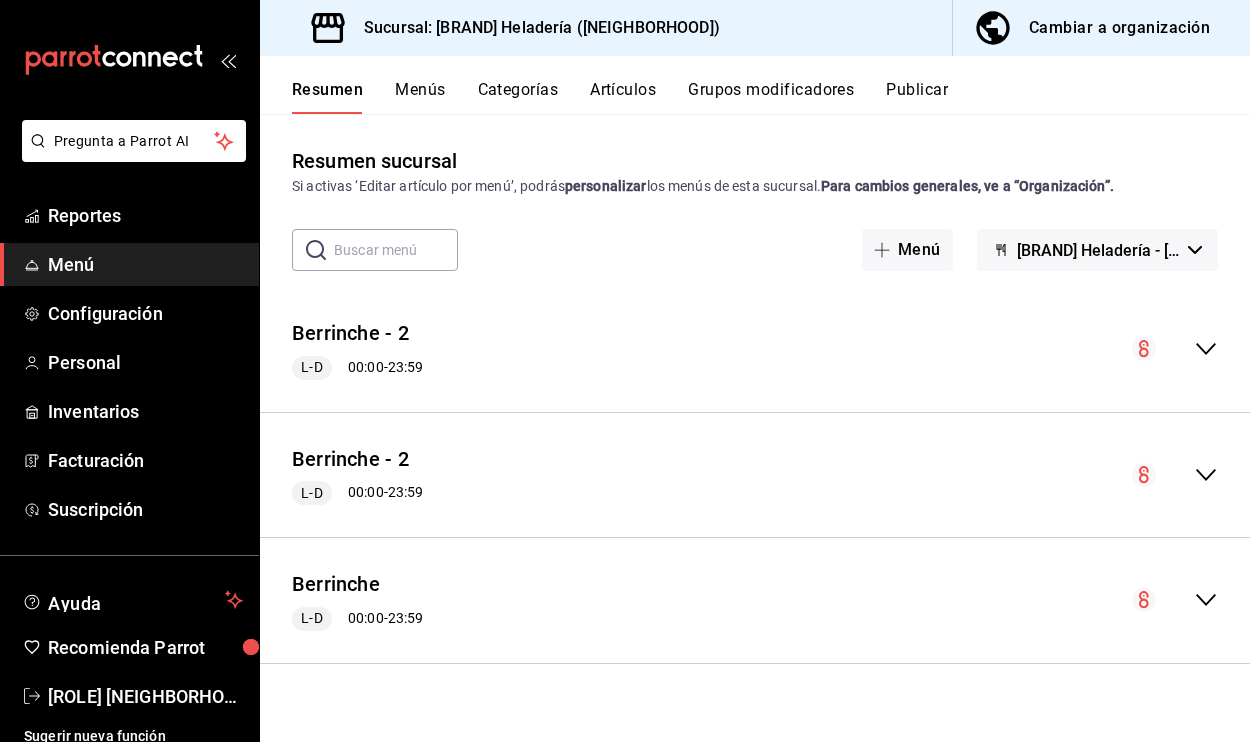 click on "Menús" at bounding box center (420, 97) 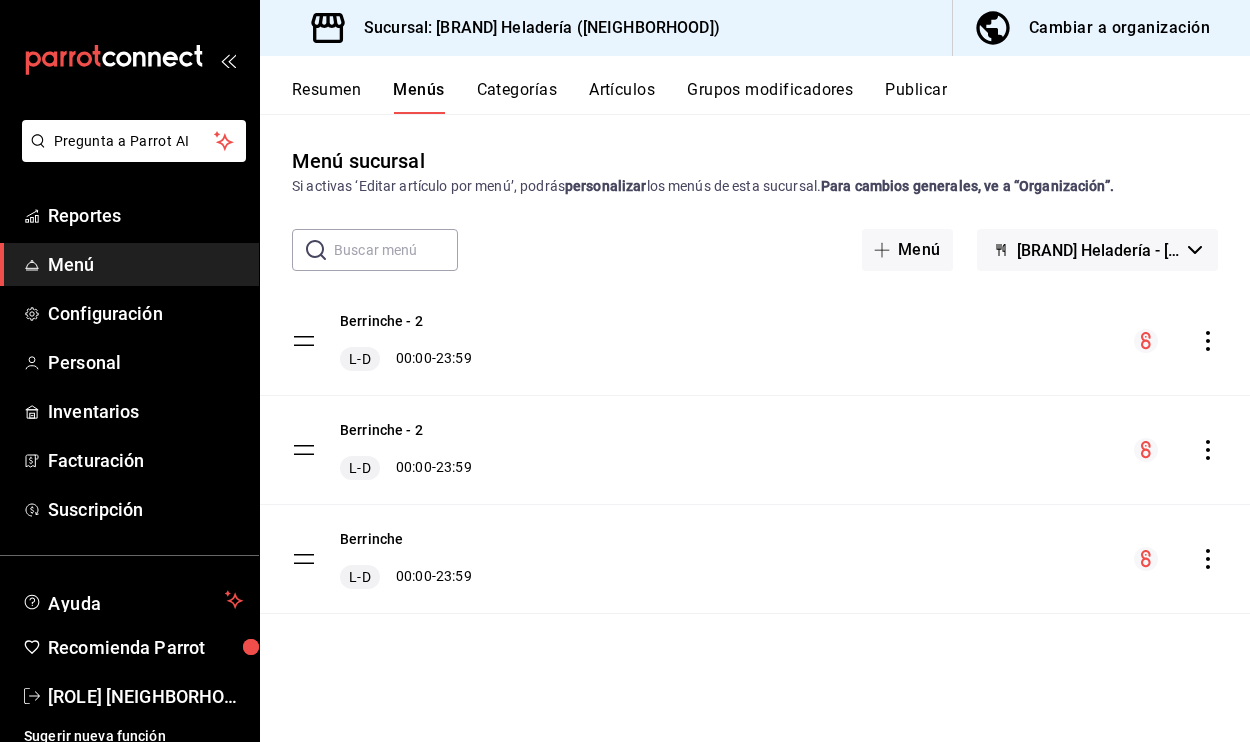 click on "Resumen" at bounding box center (326, 97) 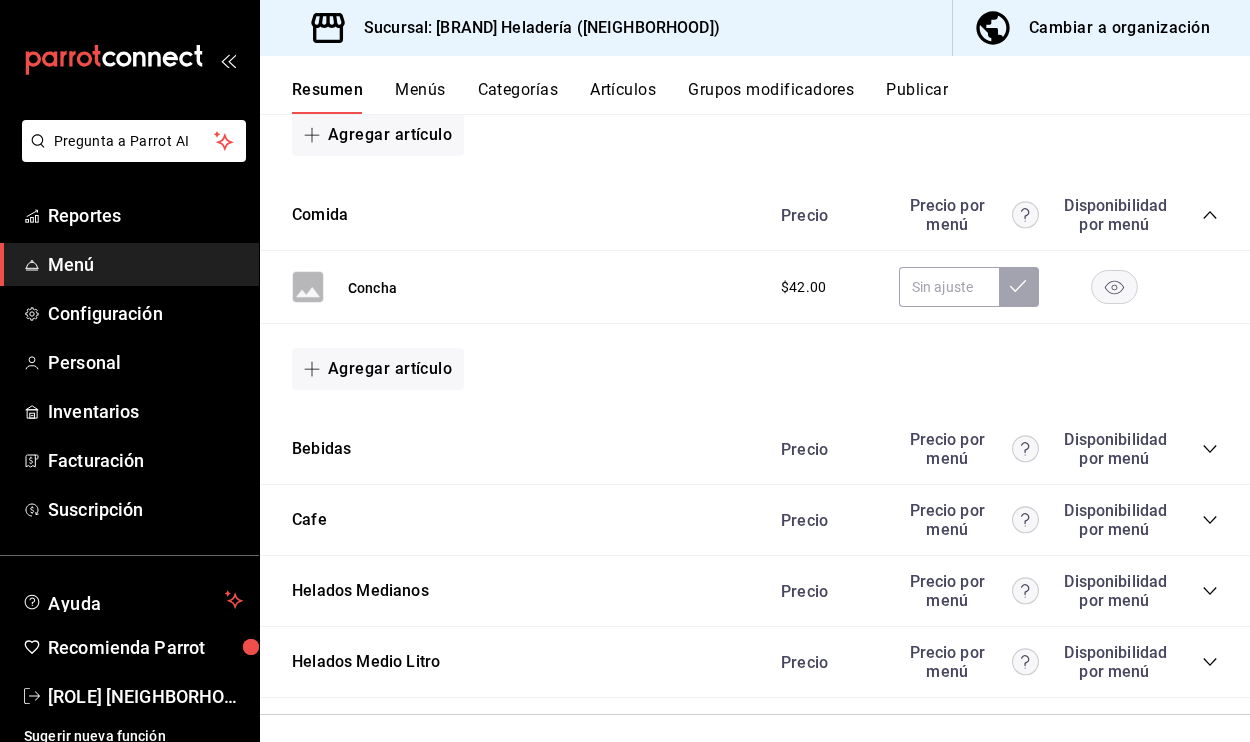 scroll, scrollTop: 729, scrollLeft: 0, axis: vertical 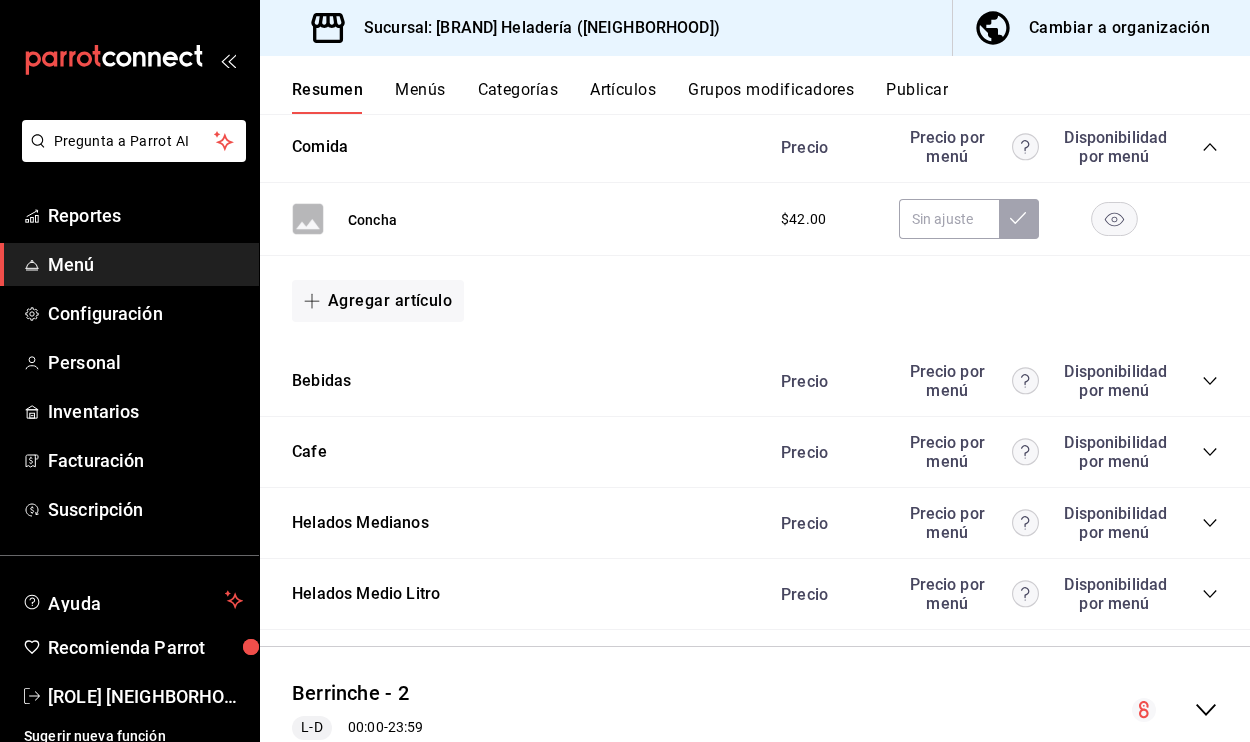 click 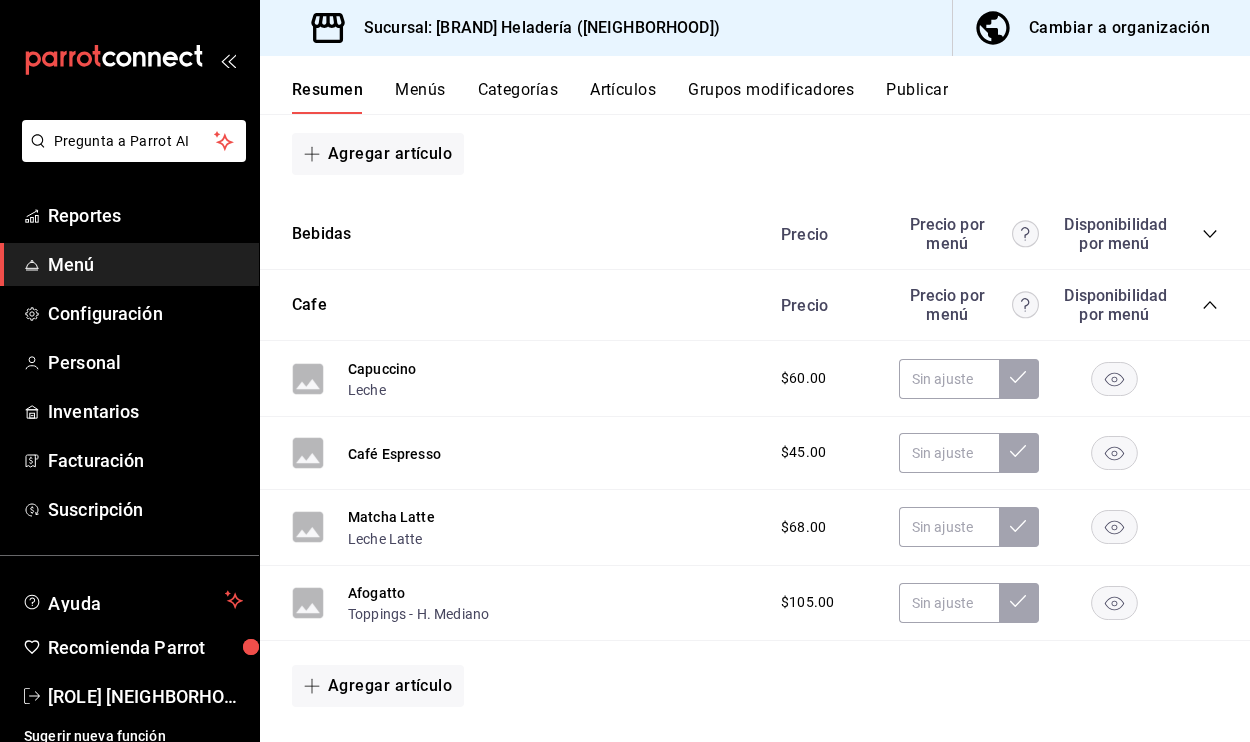 scroll, scrollTop: 869, scrollLeft: 0, axis: vertical 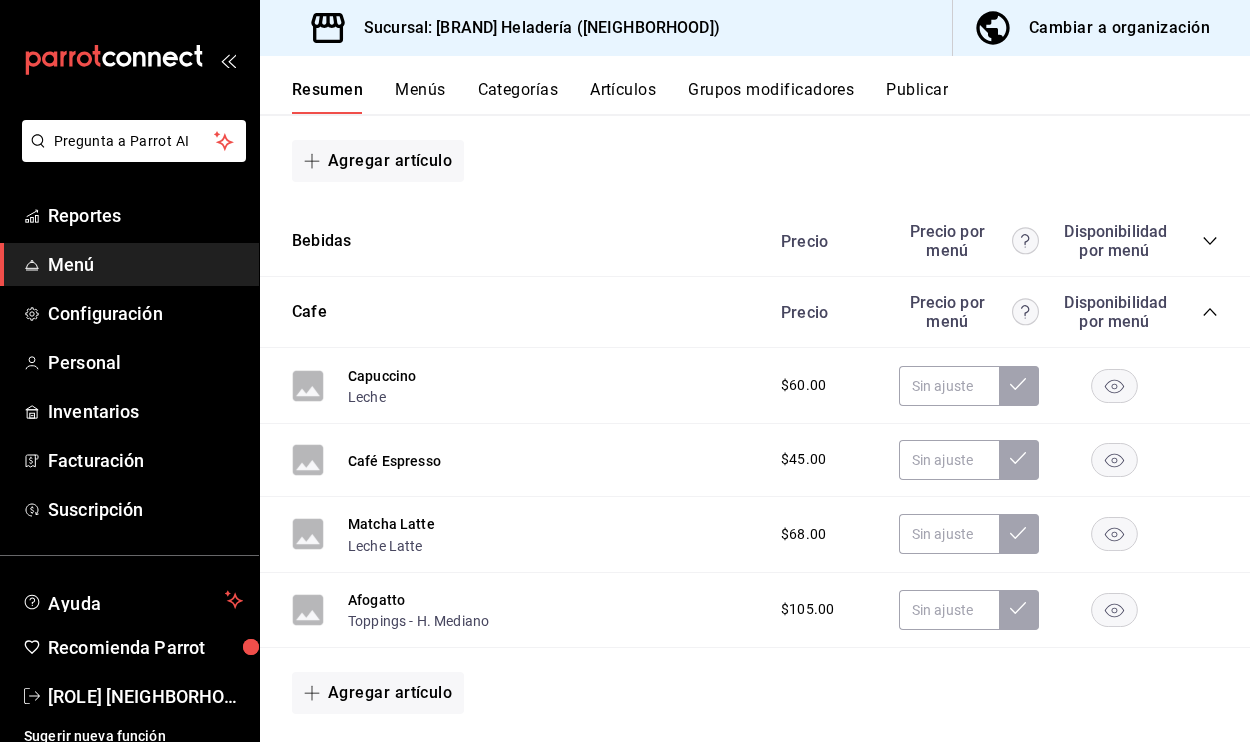 click 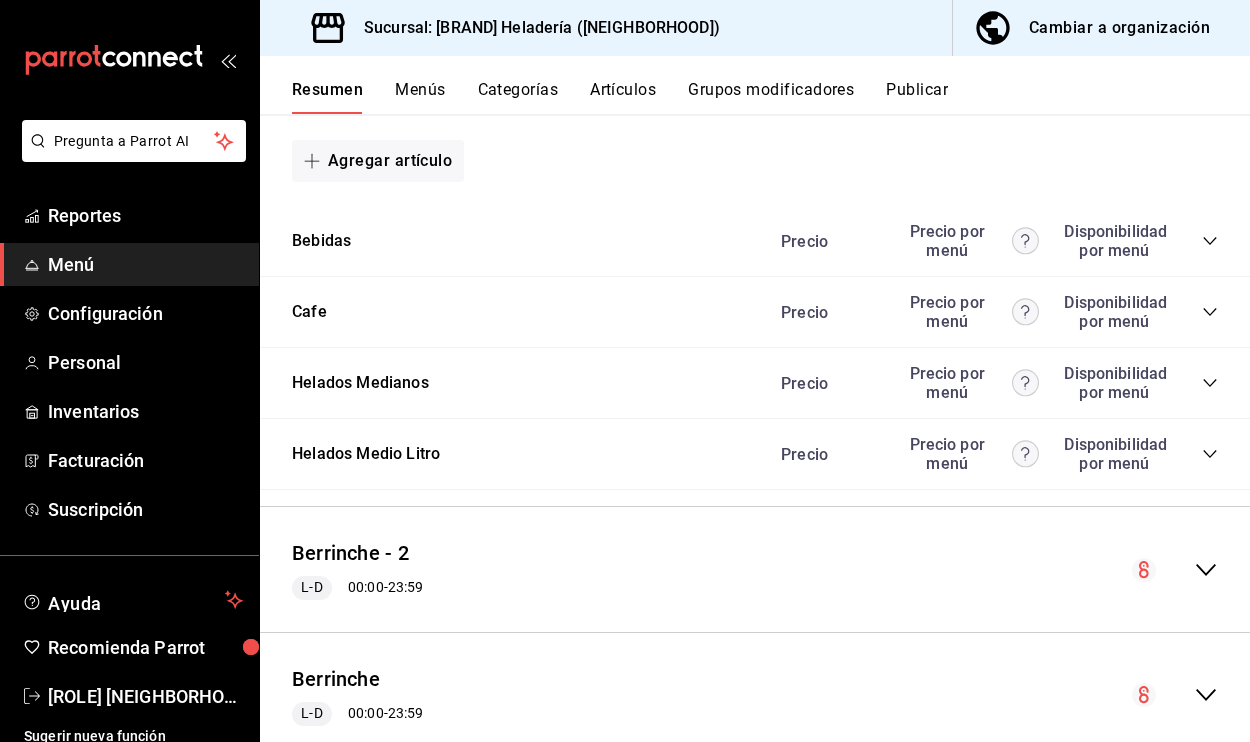 click 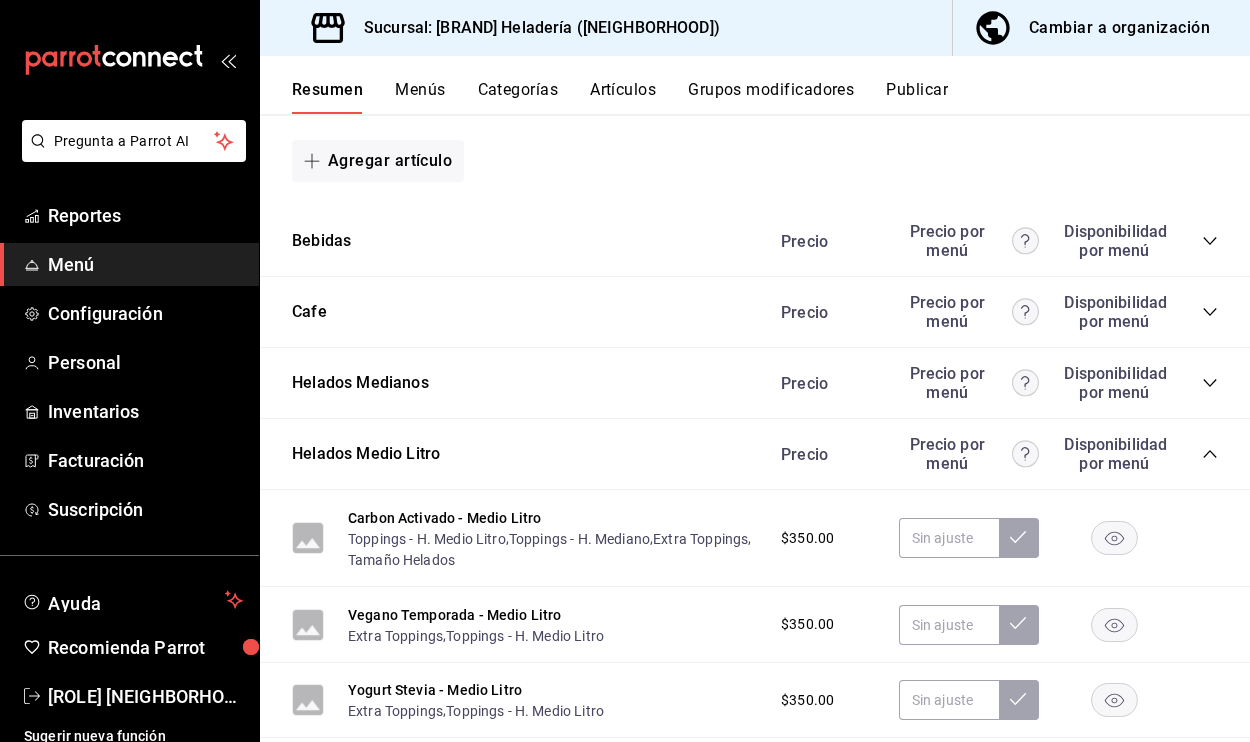click 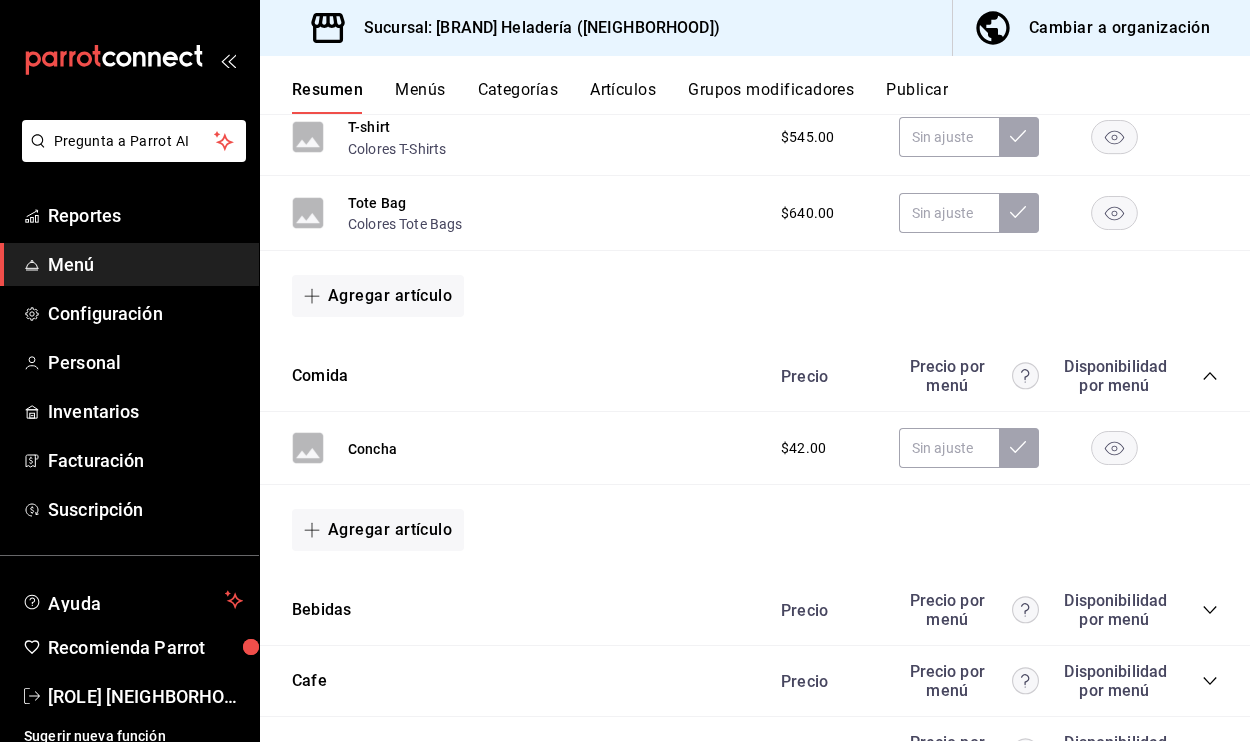 scroll, scrollTop: 352, scrollLeft: 0, axis: vertical 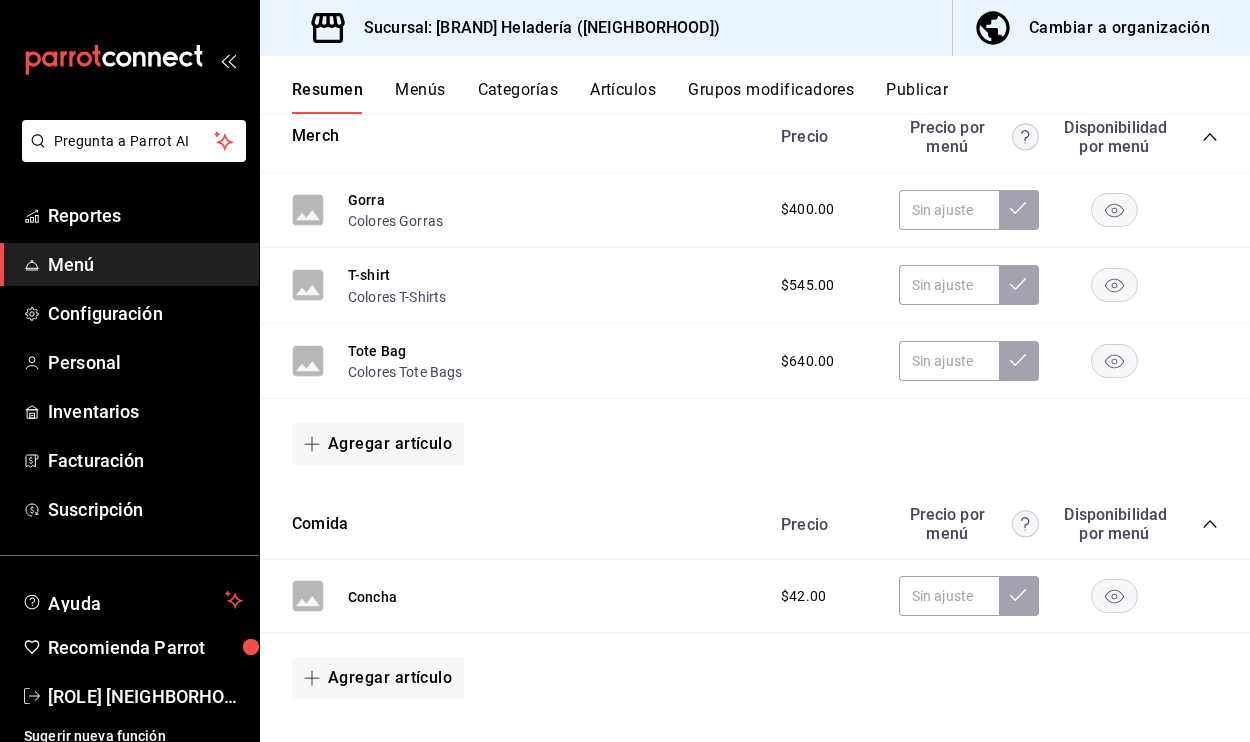 click on "Grupos modificadores" at bounding box center [771, 97] 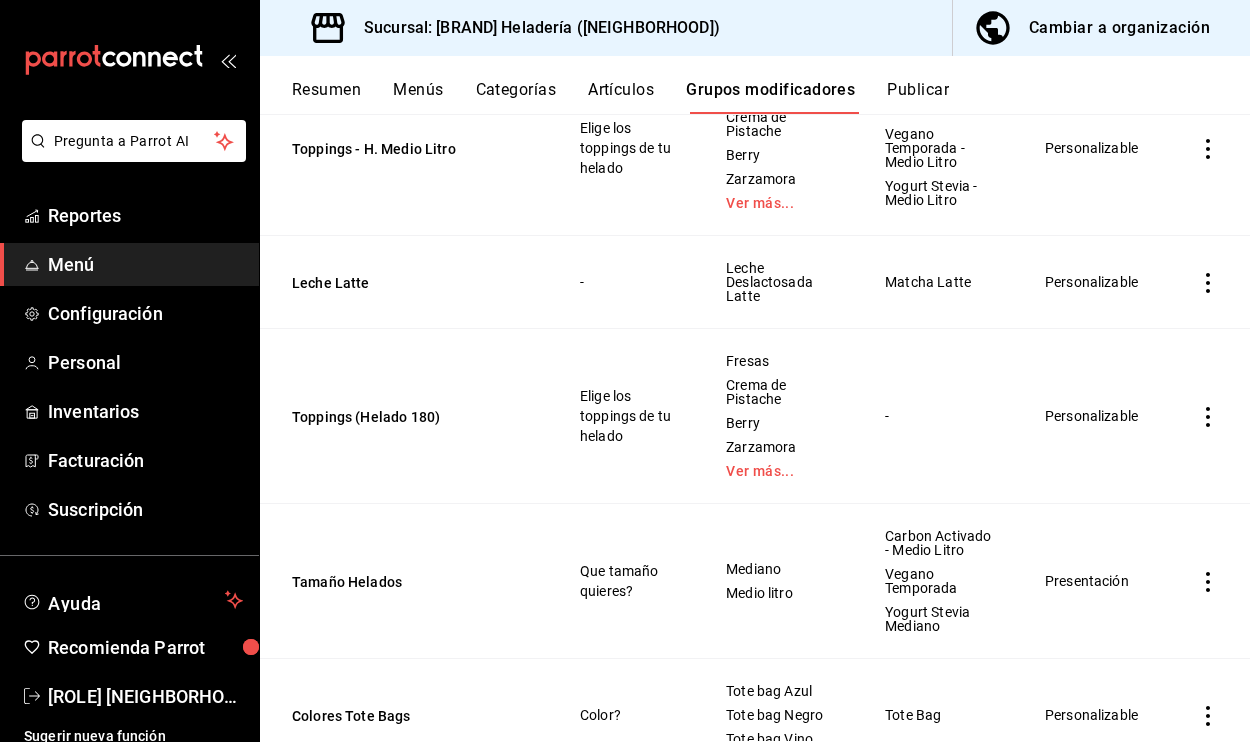 scroll, scrollTop: 0, scrollLeft: 0, axis: both 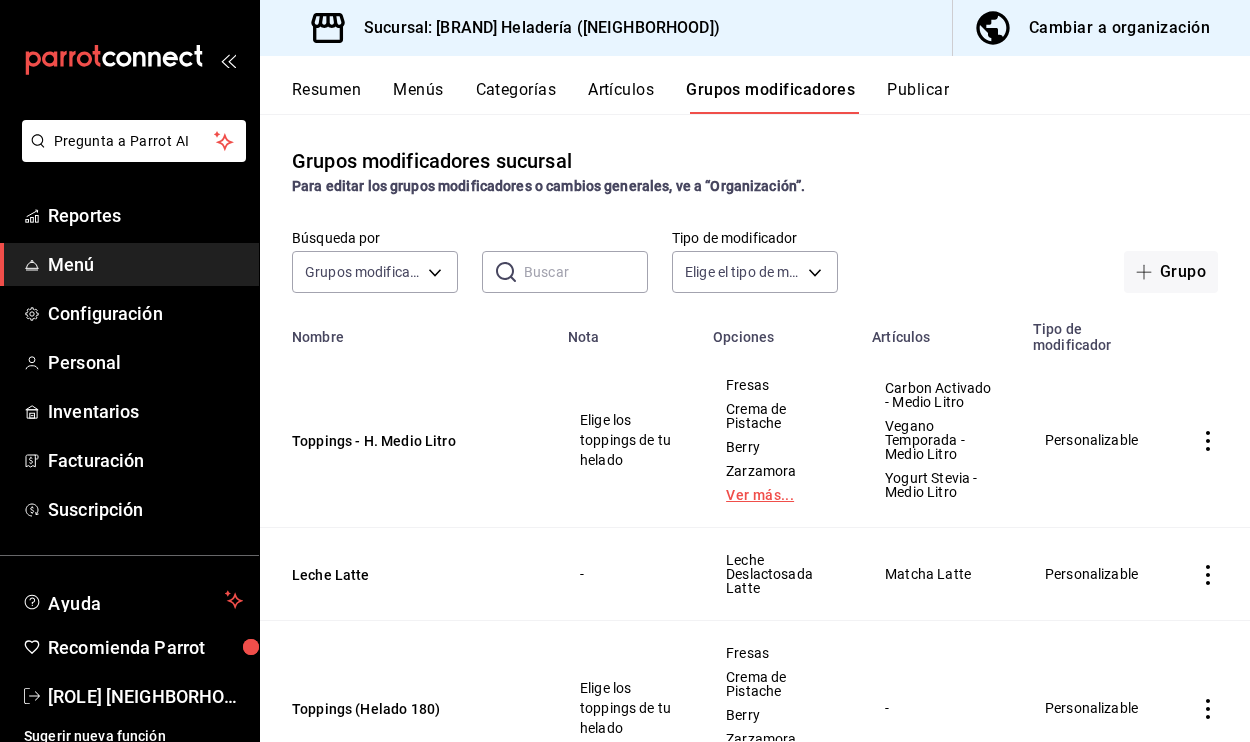 click on "Ver más..." at bounding box center [780, 495] 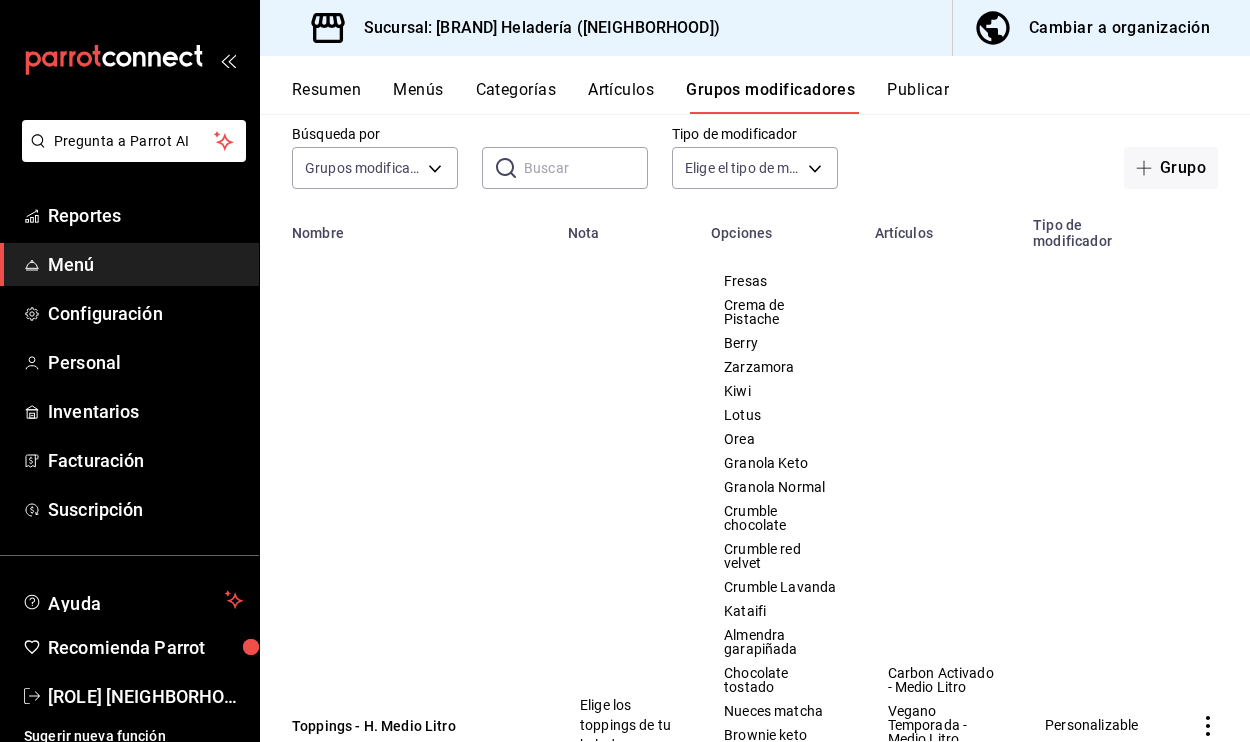scroll, scrollTop: 0, scrollLeft: 0, axis: both 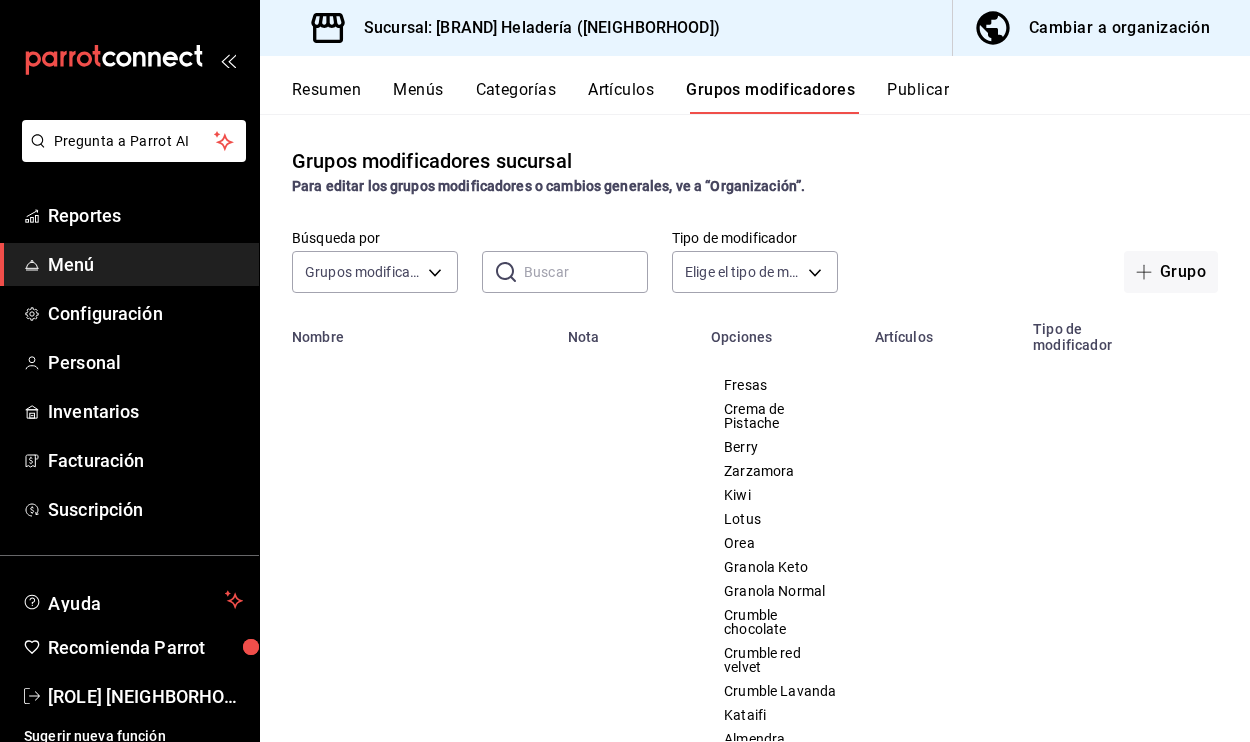 click on "Resumen" at bounding box center (326, 97) 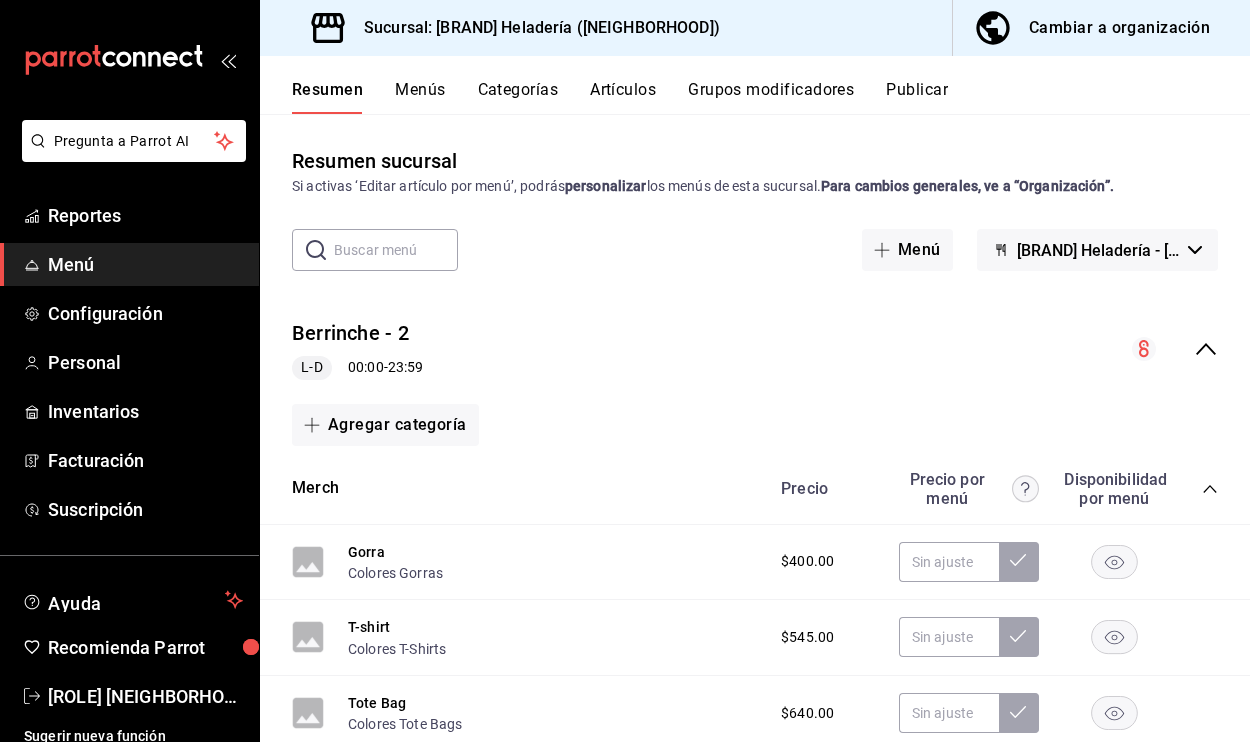 click on "Grupos modificadores" at bounding box center (771, 97) 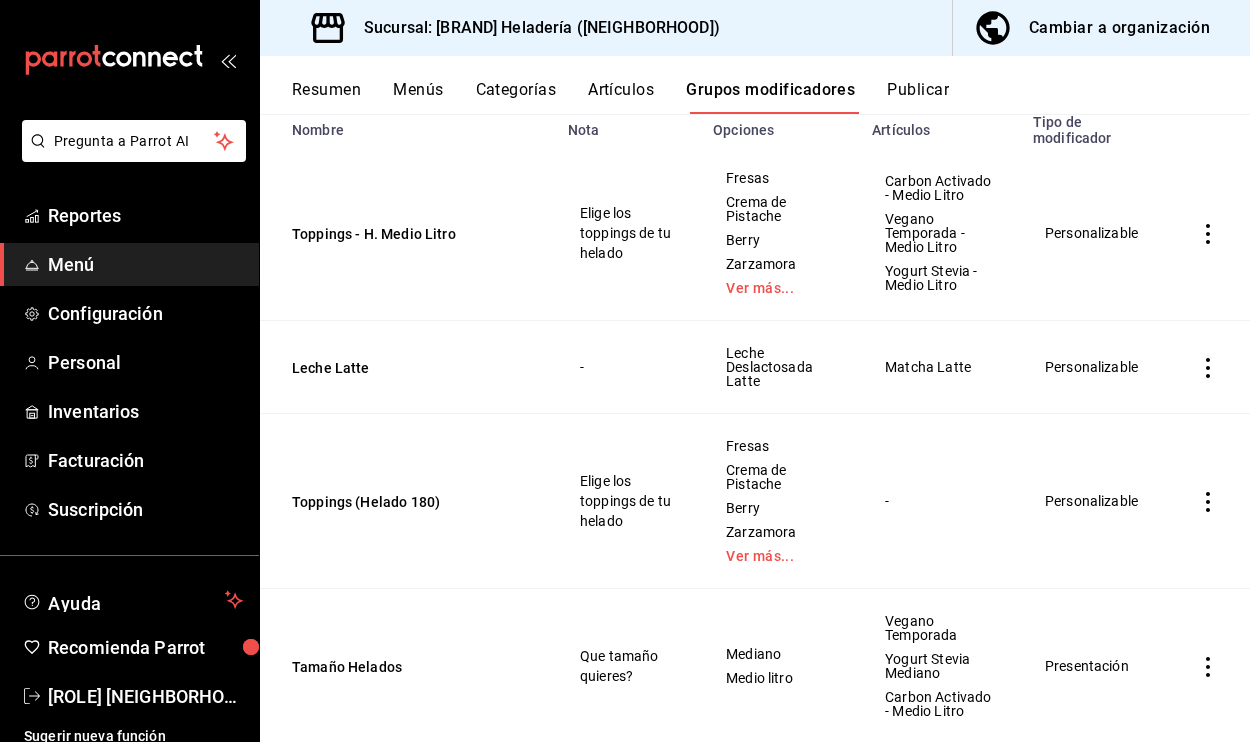 scroll, scrollTop: 217, scrollLeft: 0, axis: vertical 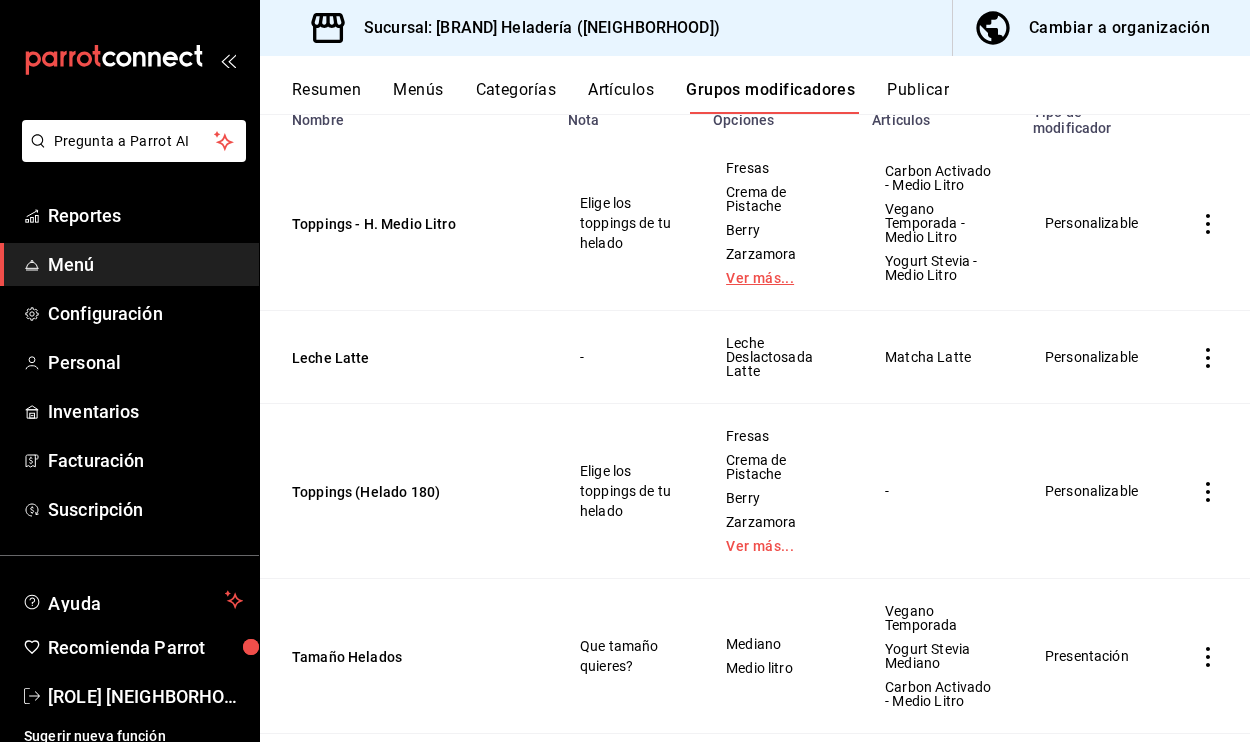 click on "Ver más..." at bounding box center (780, 278) 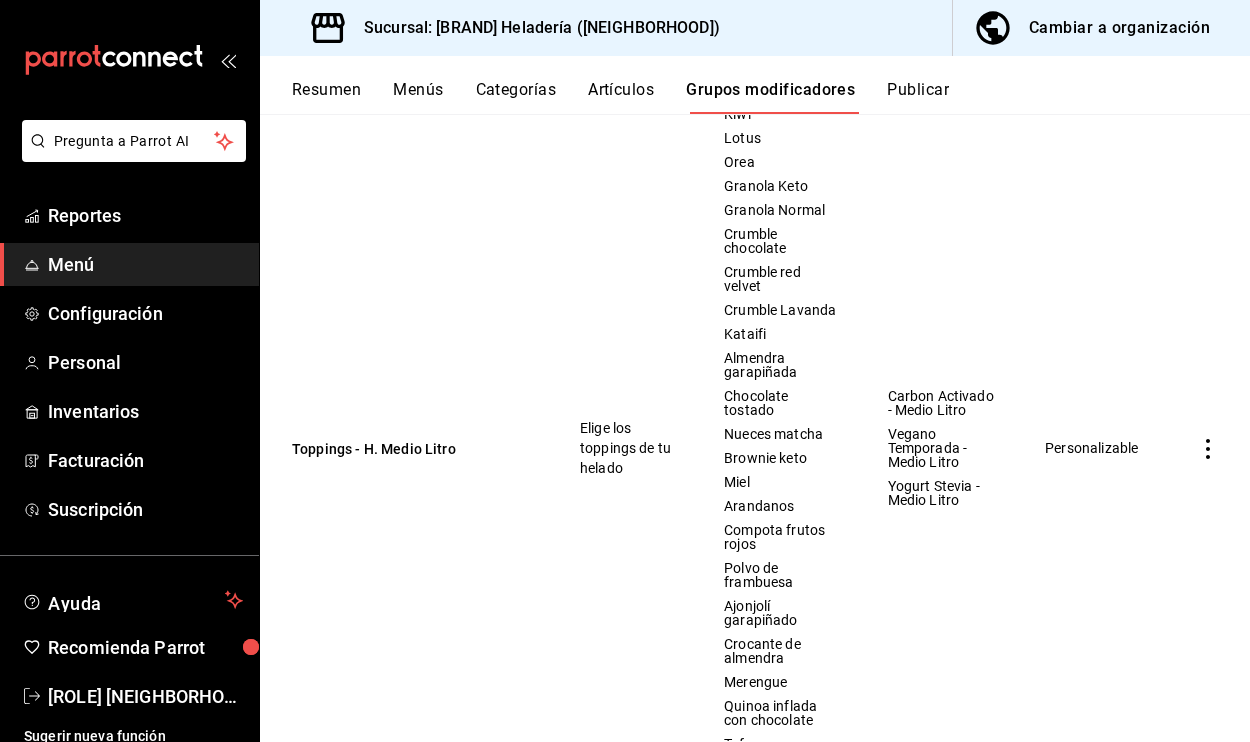 scroll, scrollTop: 0, scrollLeft: 0, axis: both 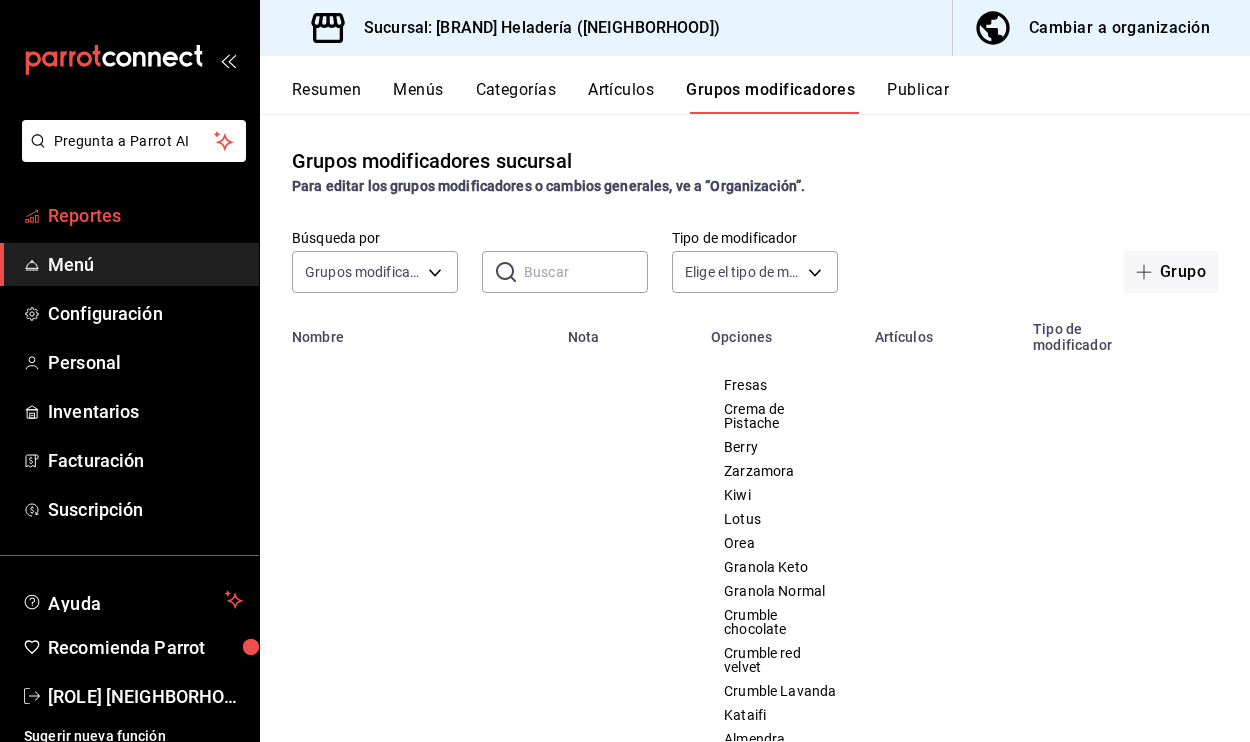 click on "Reportes" at bounding box center (145, 215) 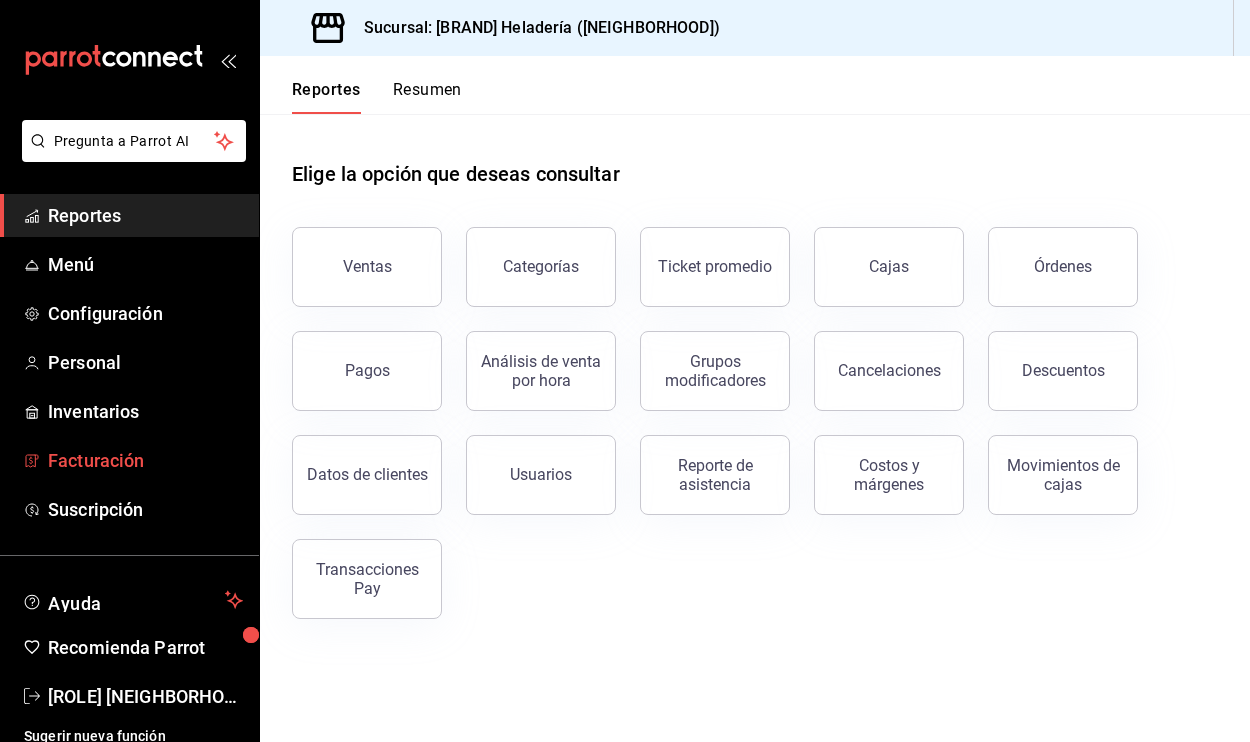 scroll, scrollTop: 12, scrollLeft: 0, axis: vertical 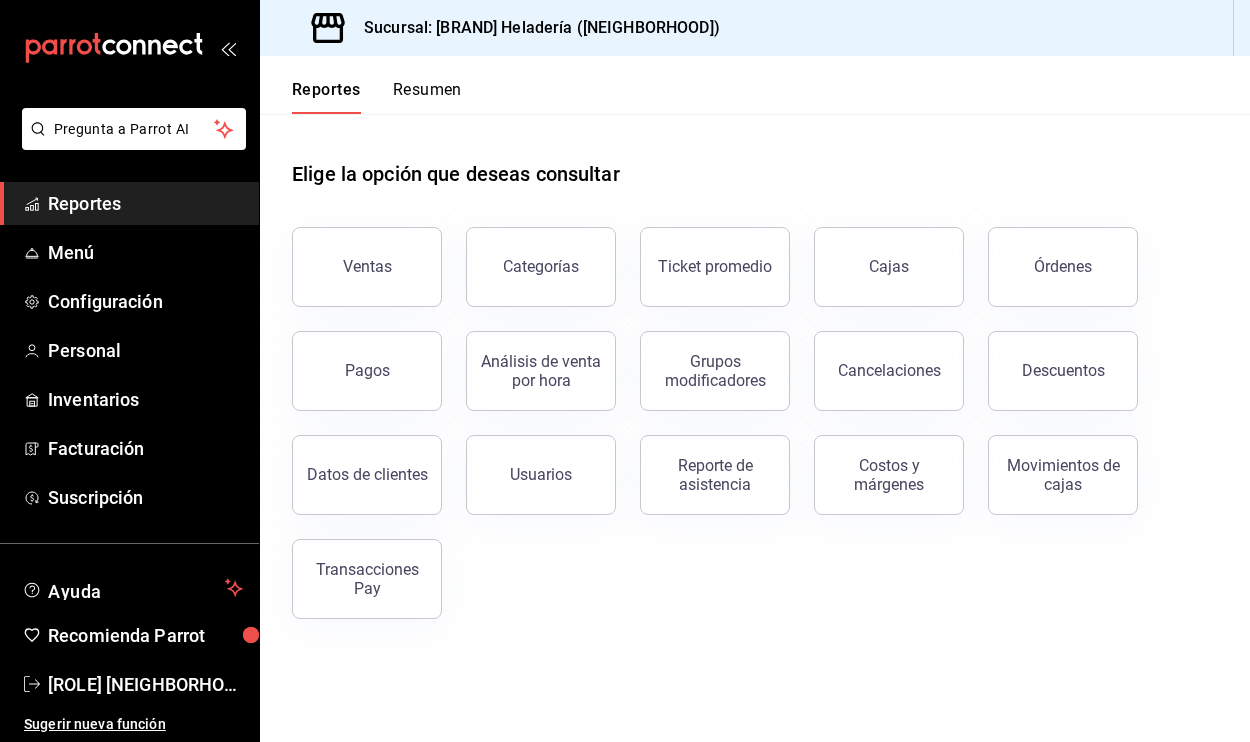 click on "Reportes" at bounding box center [145, 203] 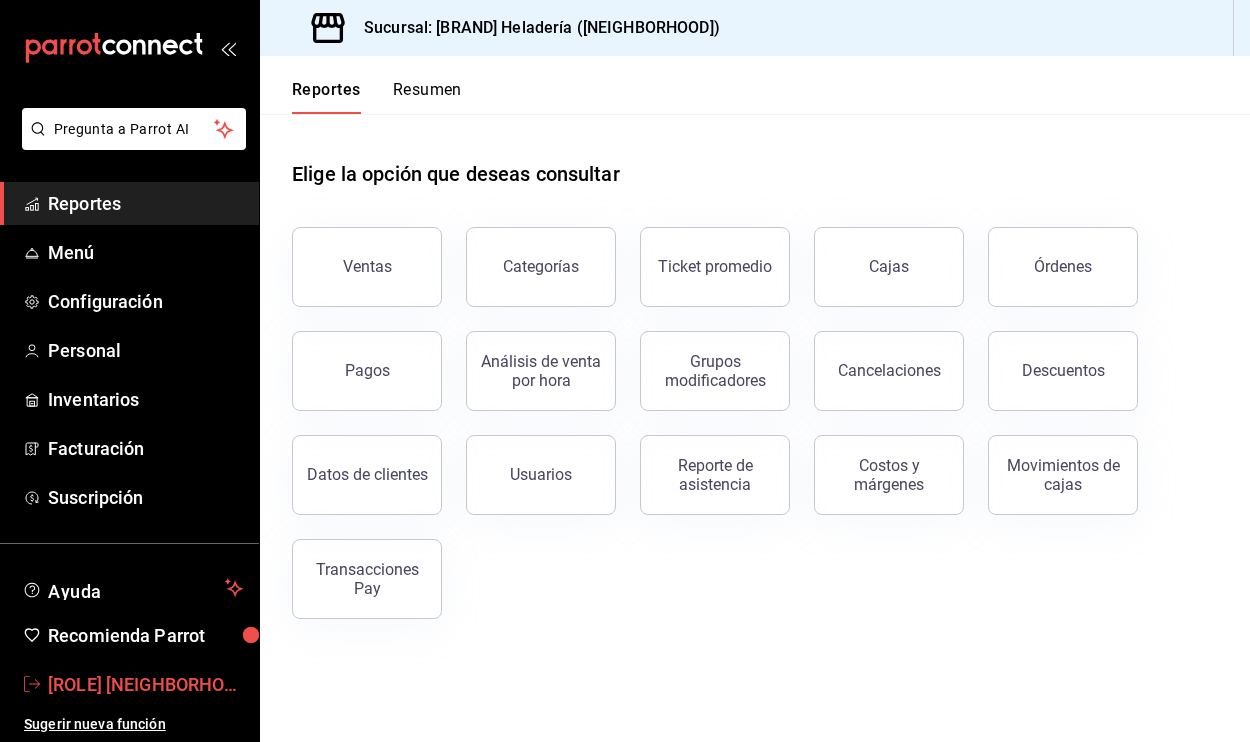 click on "Administrador Condesa" at bounding box center (145, 684) 